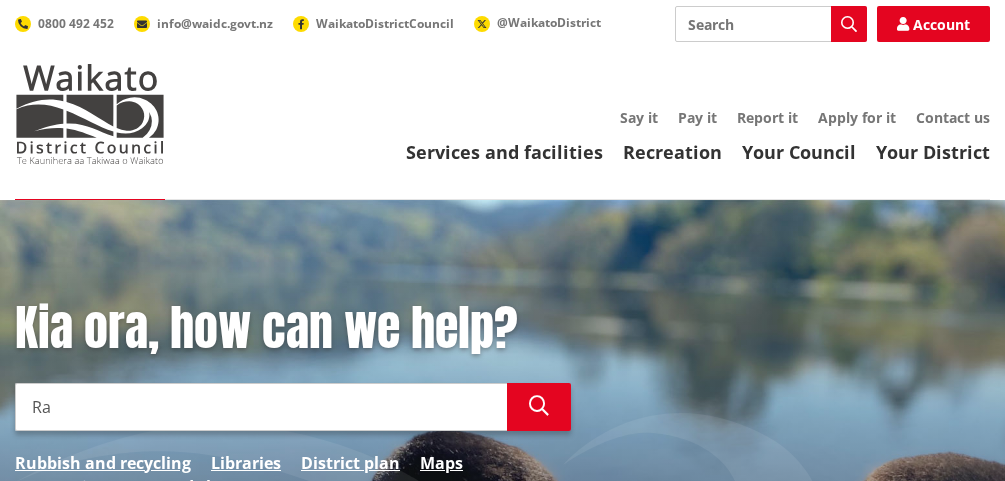 scroll, scrollTop: 0, scrollLeft: 0, axis: both 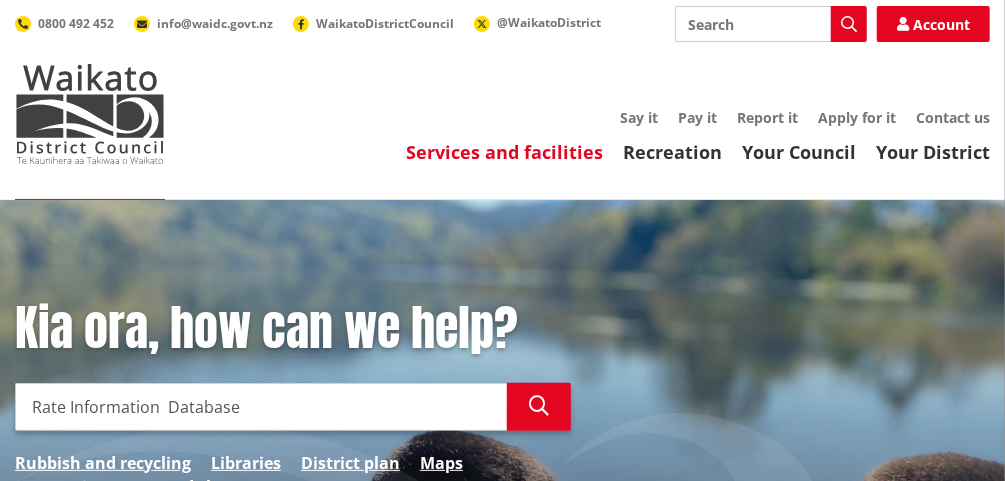 type on "Rate Information  Database" 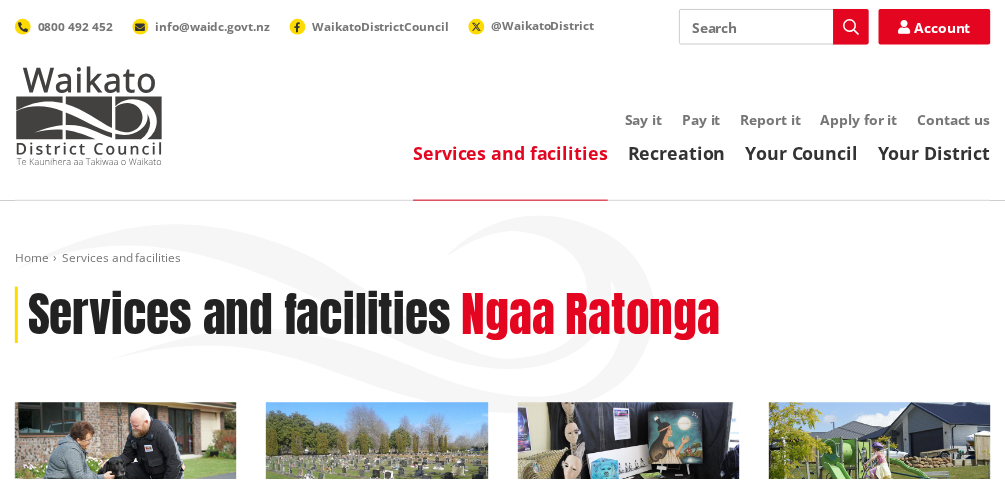 scroll, scrollTop: 0, scrollLeft: 0, axis: both 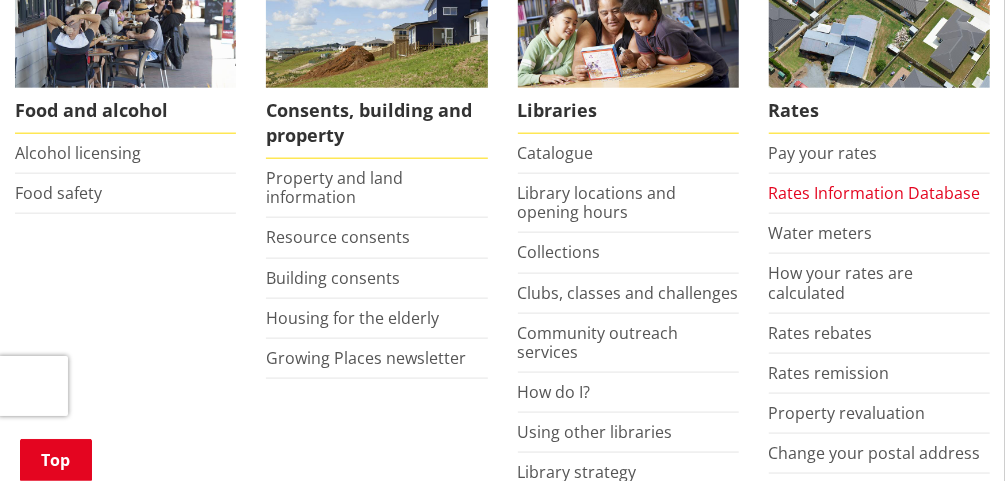 click on "Rates Information Database" at bounding box center [875, 193] 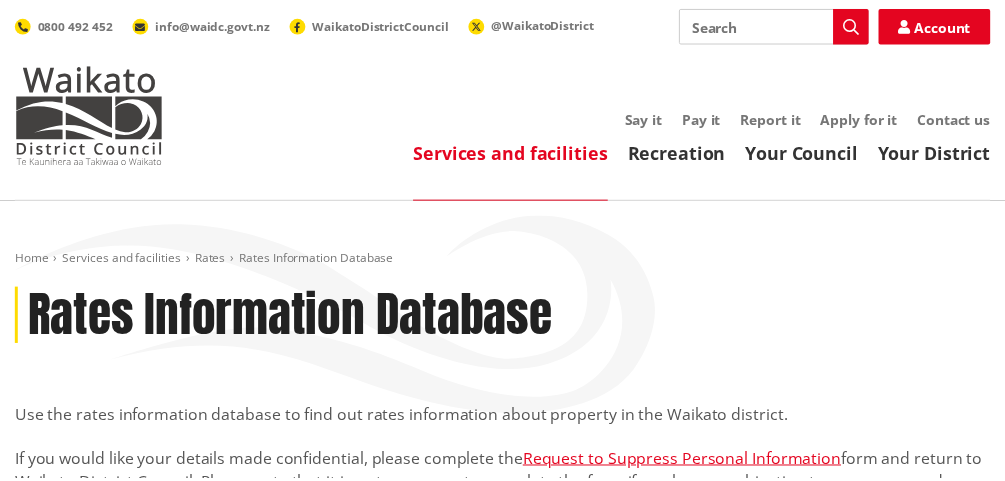 scroll, scrollTop: 0, scrollLeft: 0, axis: both 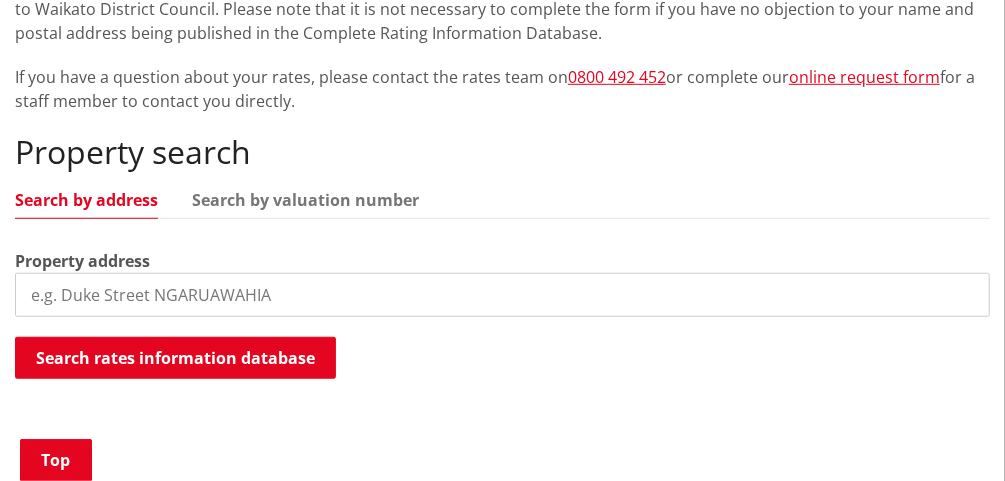 click at bounding box center (502, 295) 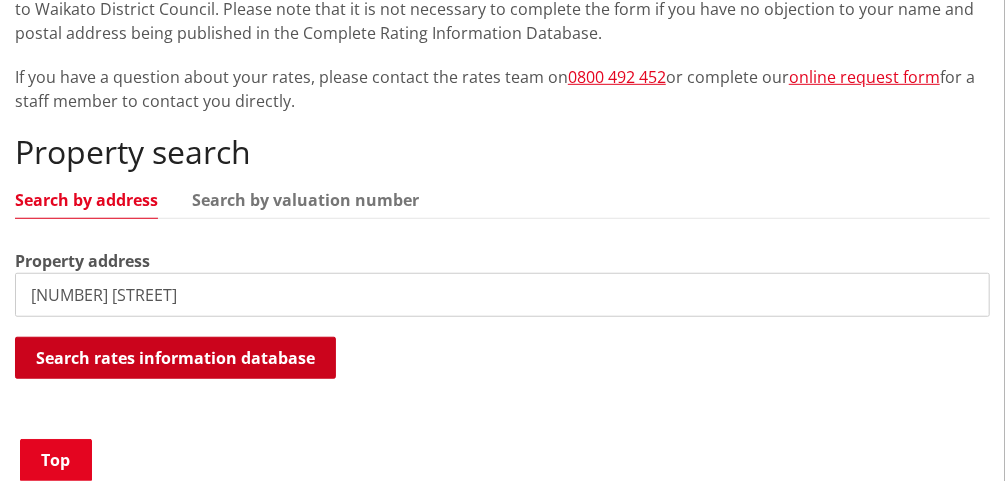 type on "25b Waingaro Road" 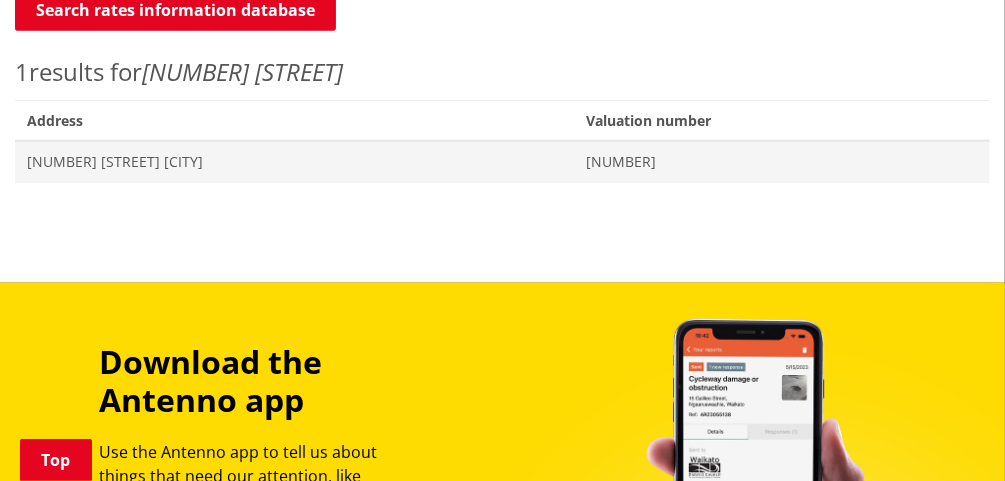 scroll, scrollTop: 854, scrollLeft: 0, axis: vertical 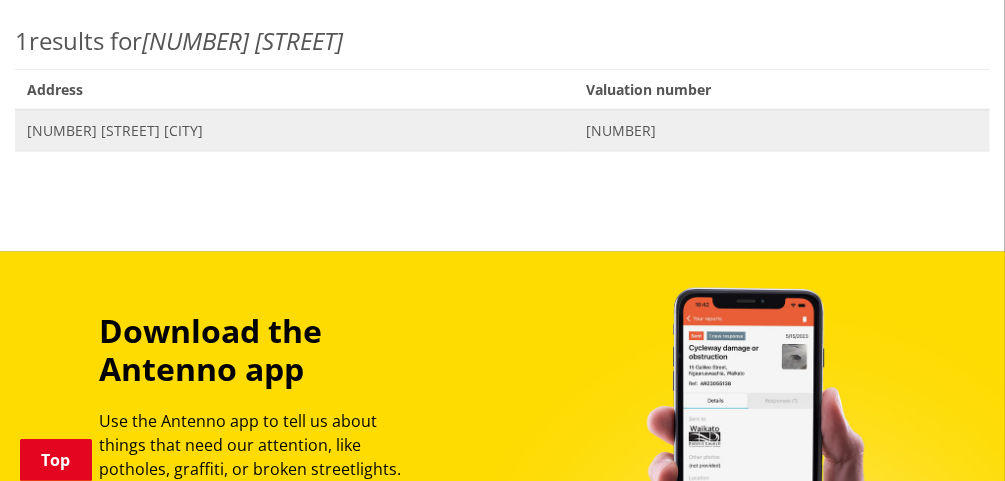 click on "Address
25B Waingaro Road NGARUAWAHIA" at bounding box center [294, 130] 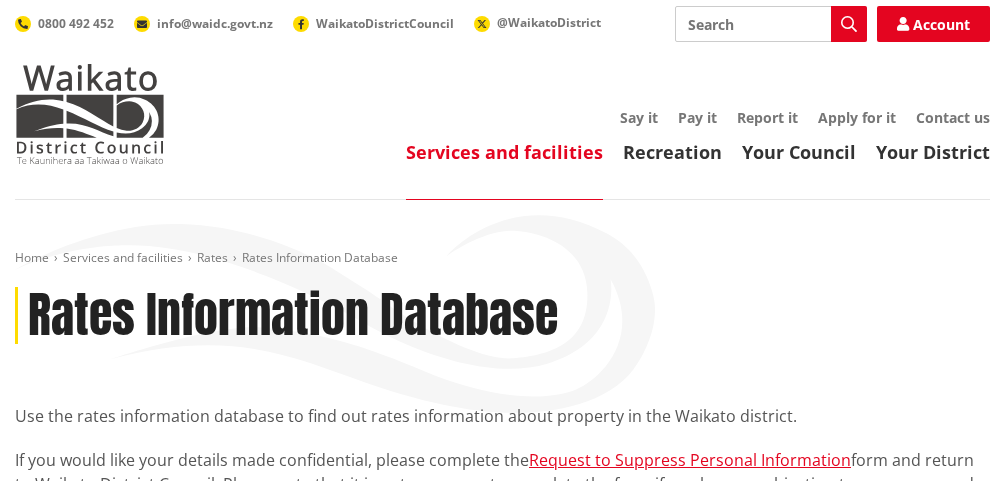 scroll, scrollTop: 0, scrollLeft: 0, axis: both 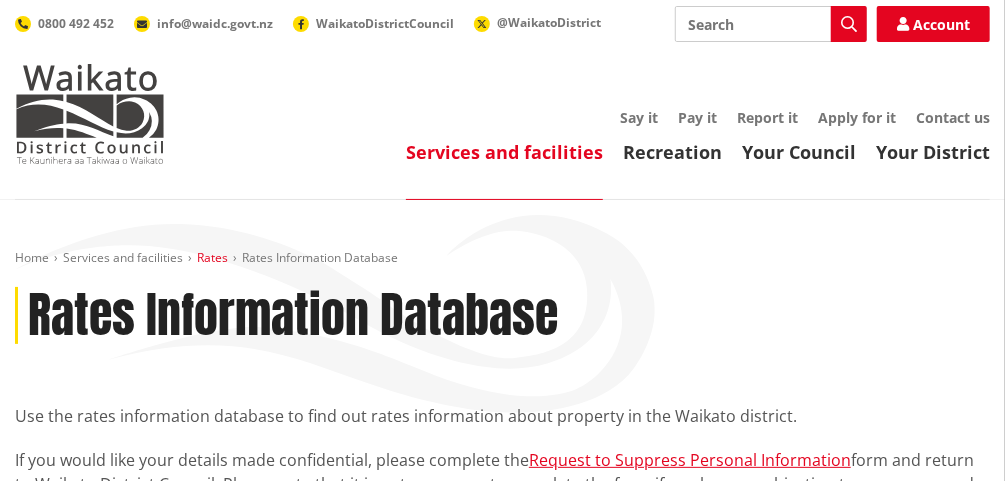 click on "Rates" at bounding box center [212, 257] 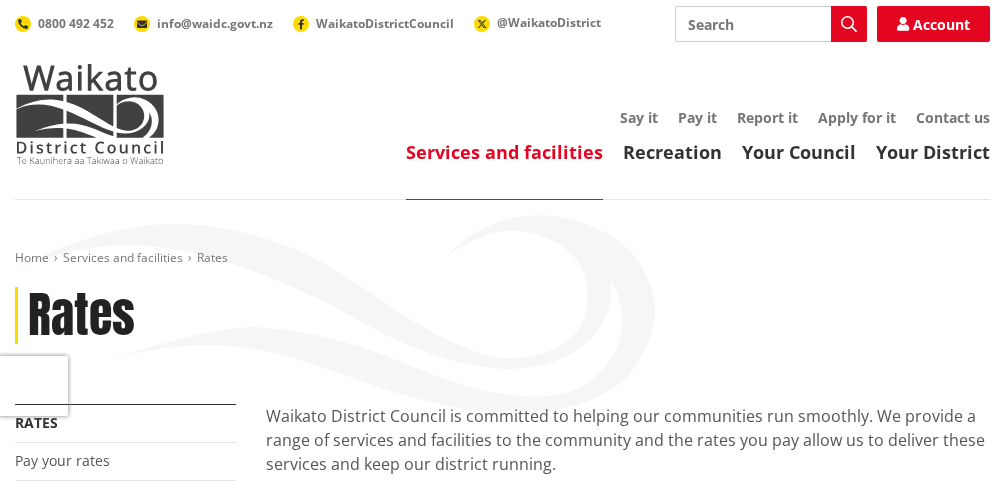 scroll, scrollTop: 0, scrollLeft: 0, axis: both 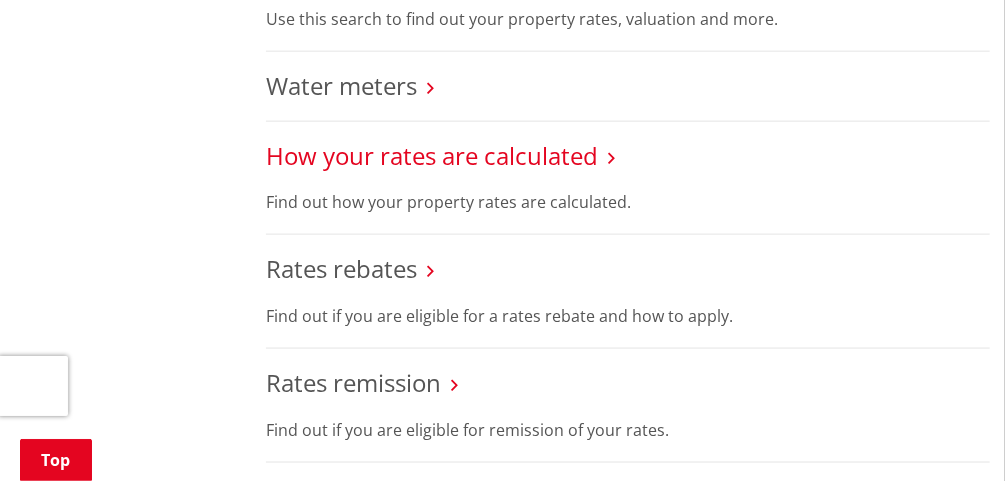 click on "How your rates are calculated" at bounding box center [432, 155] 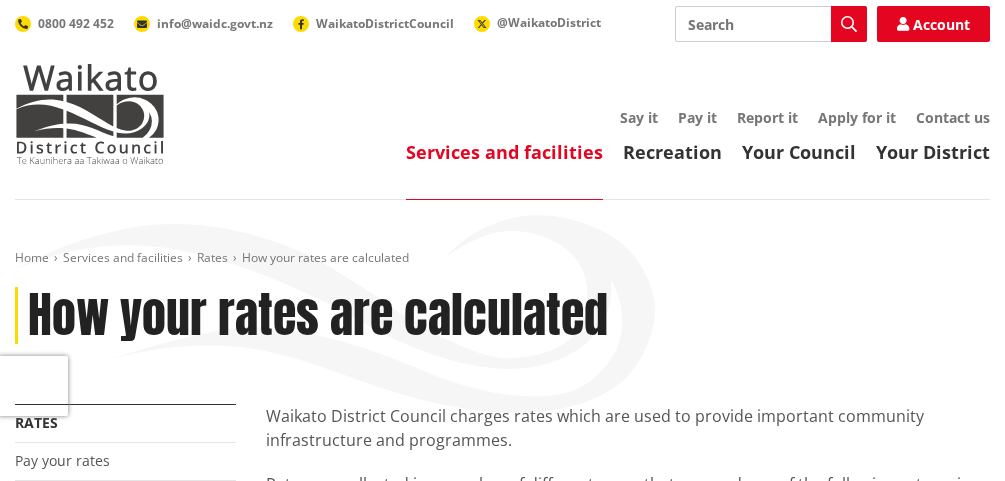 scroll, scrollTop: 0, scrollLeft: 0, axis: both 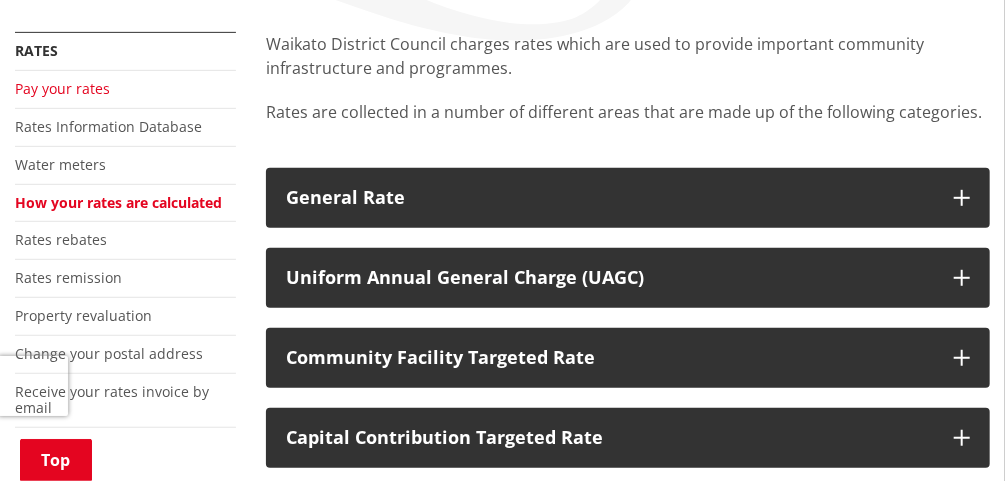 click on "Pay your rates" at bounding box center [62, 88] 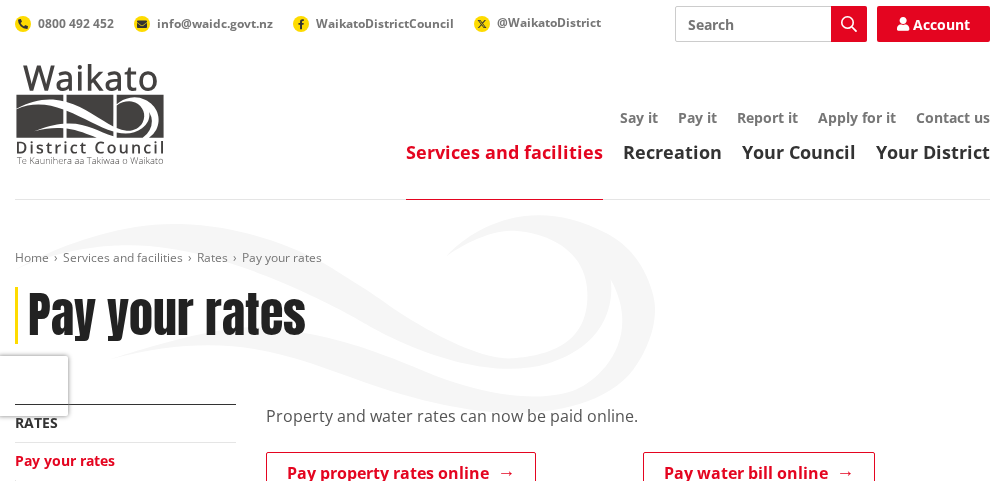 scroll, scrollTop: 0, scrollLeft: 0, axis: both 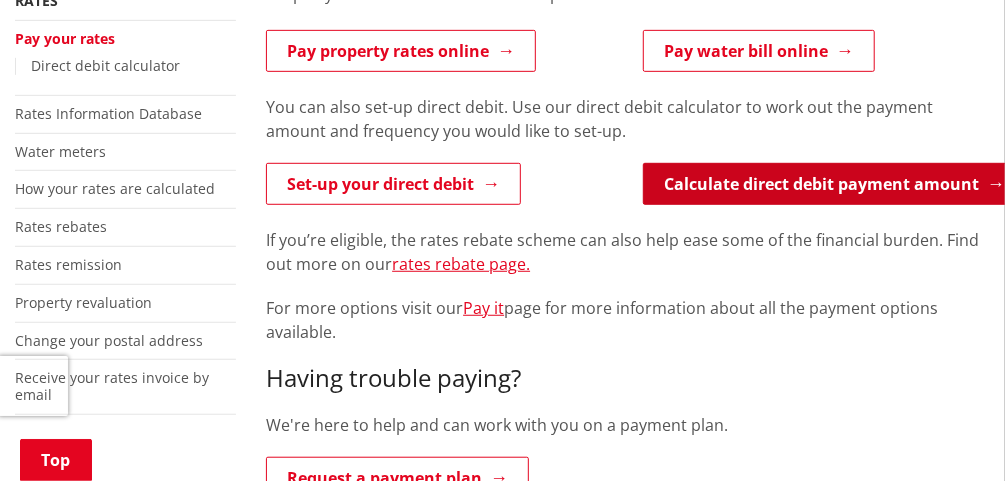 click on "Calculate direct debit payment amount" at bounding box center [834, 184] 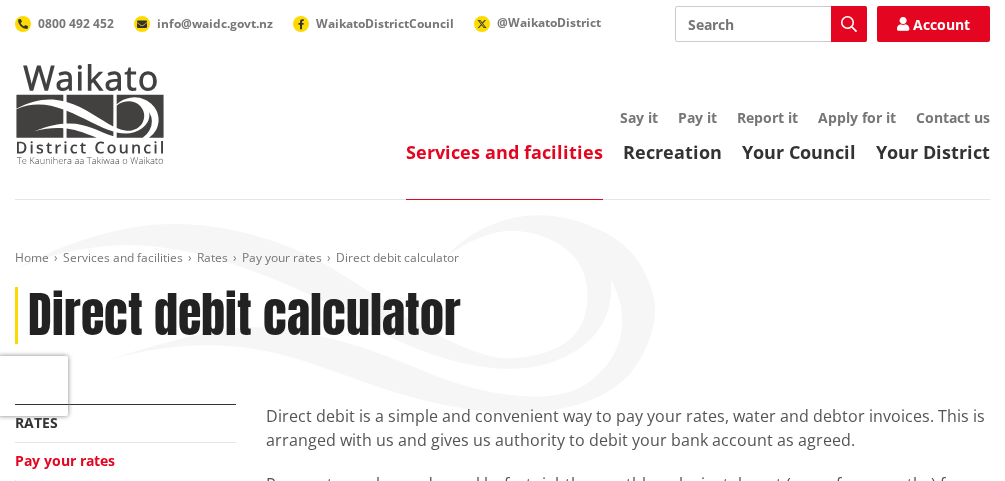 scroll, scrollTop: 0, scrollLeft: 0, axis: both 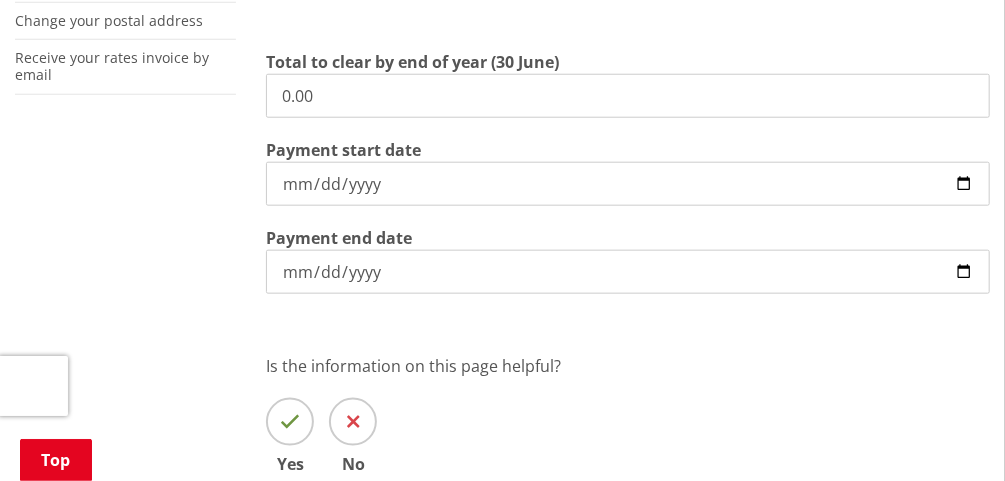 drag, startPoint x: 375, startPoint y: 105, endPoint x: 250, endPoint y: 107, distance: 125.016 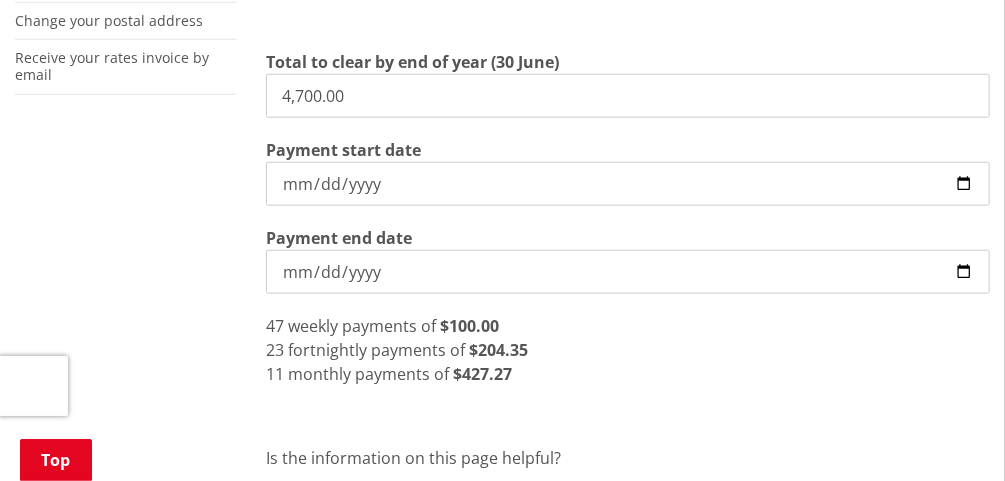 click on "4,700.00" at bounding box center [628, 96] 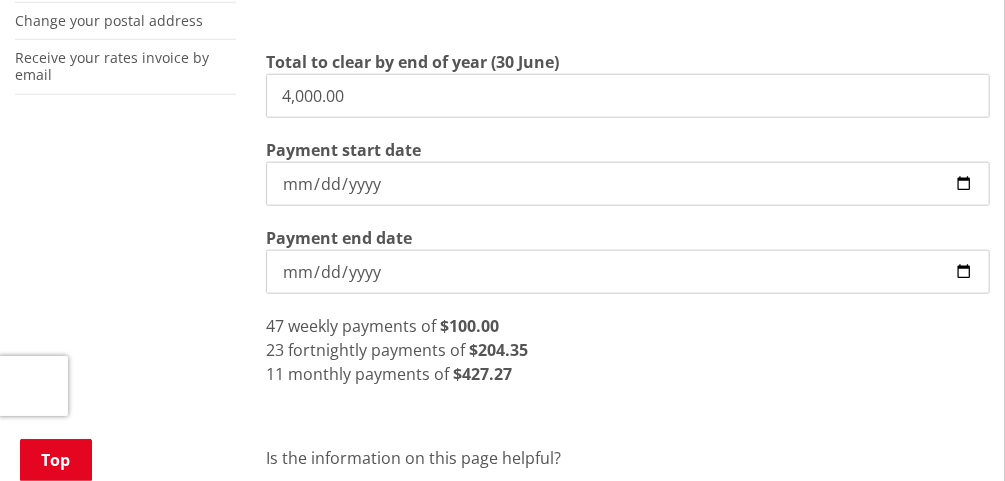 click on "4,000.00" at bounding box center (628, 96) 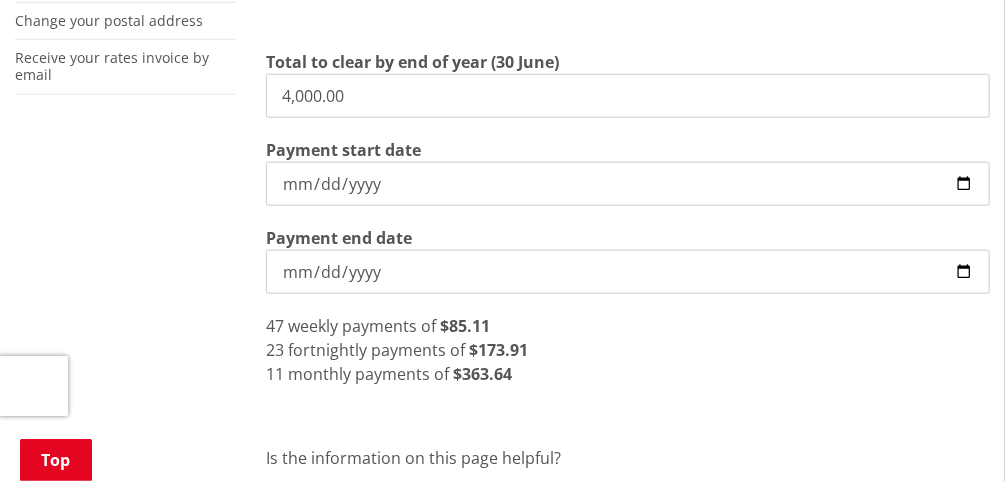 click on "Payment end date
2026-06-30" at bounding box center [628, 260] 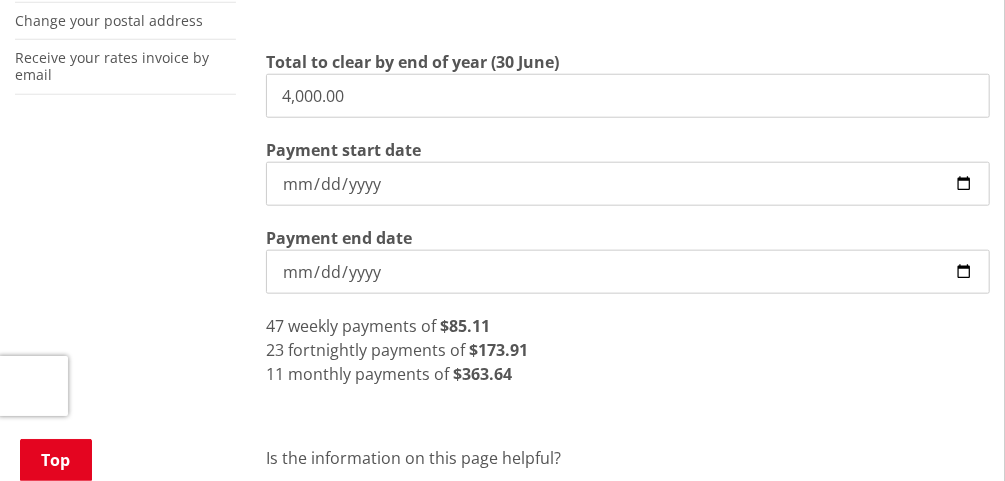 click on "4,000.00" at bounding box center [628, 96] 